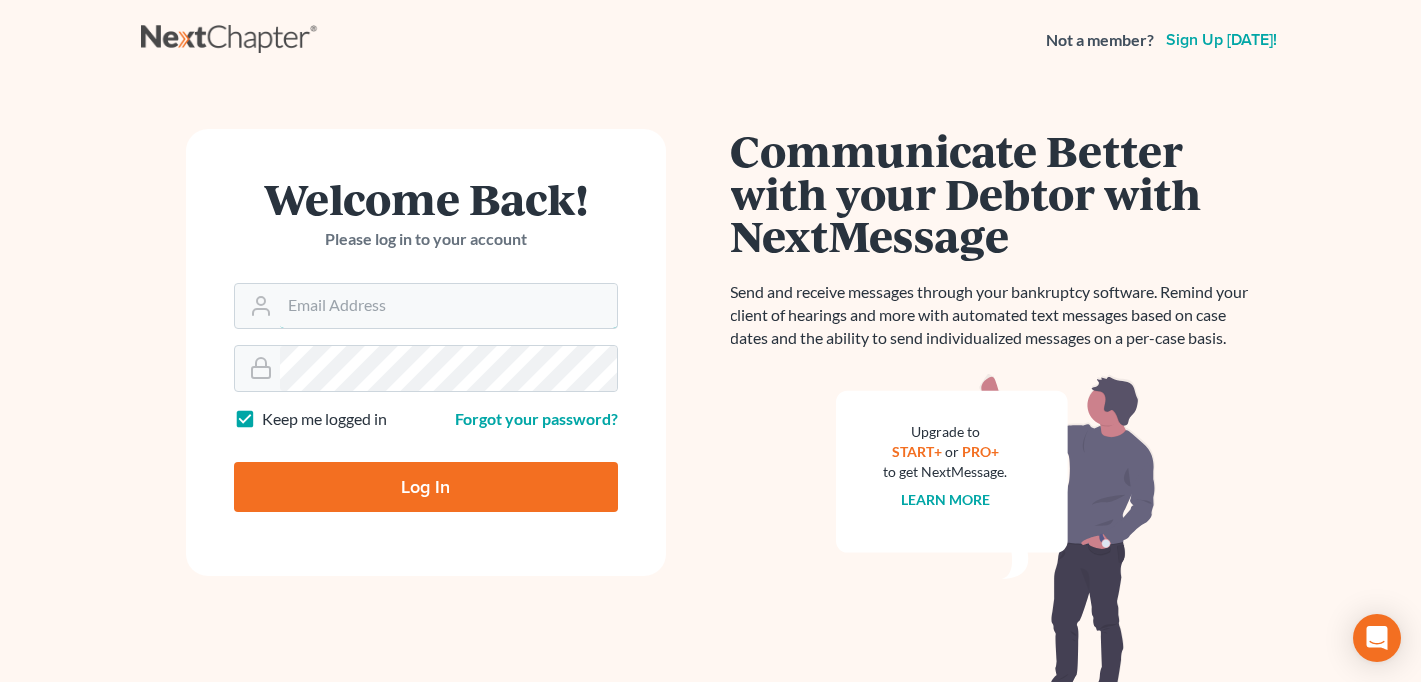 scroll, scrollTop: 0, scrollLeft: 0, axis: both 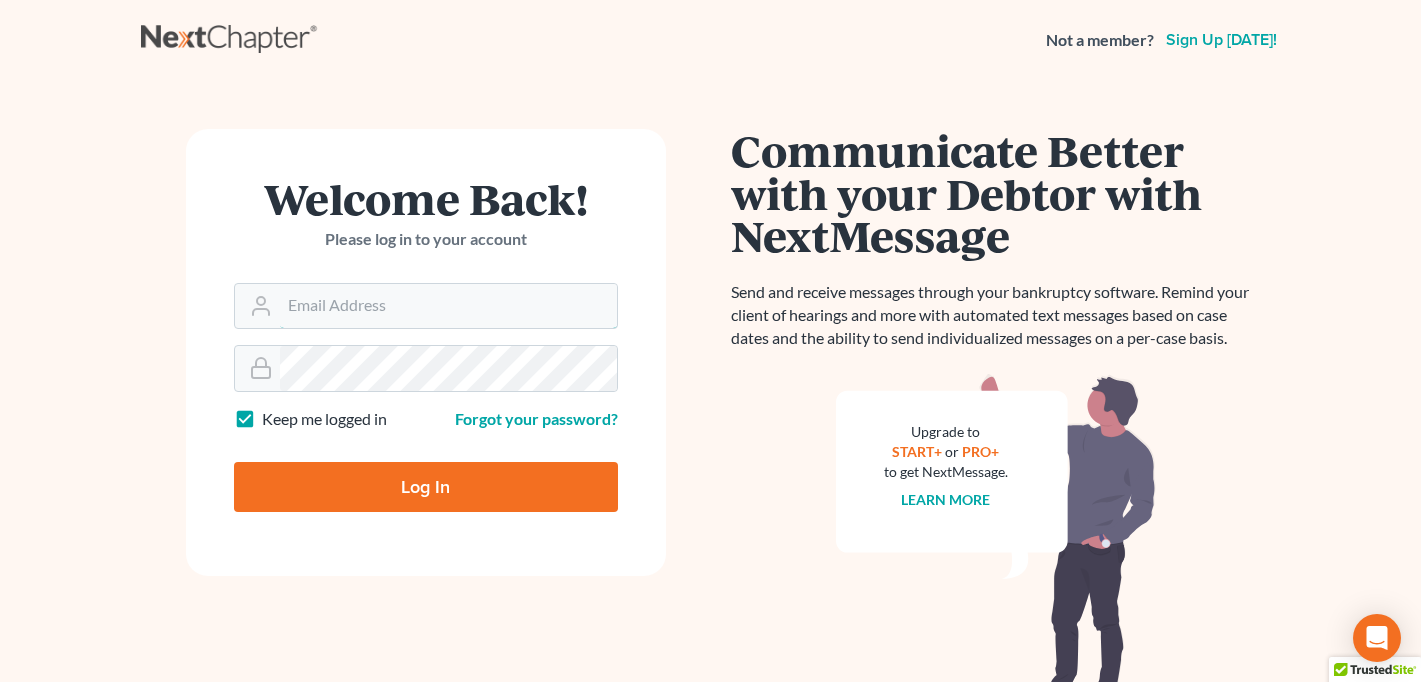 type on "chris@langley-law.com" 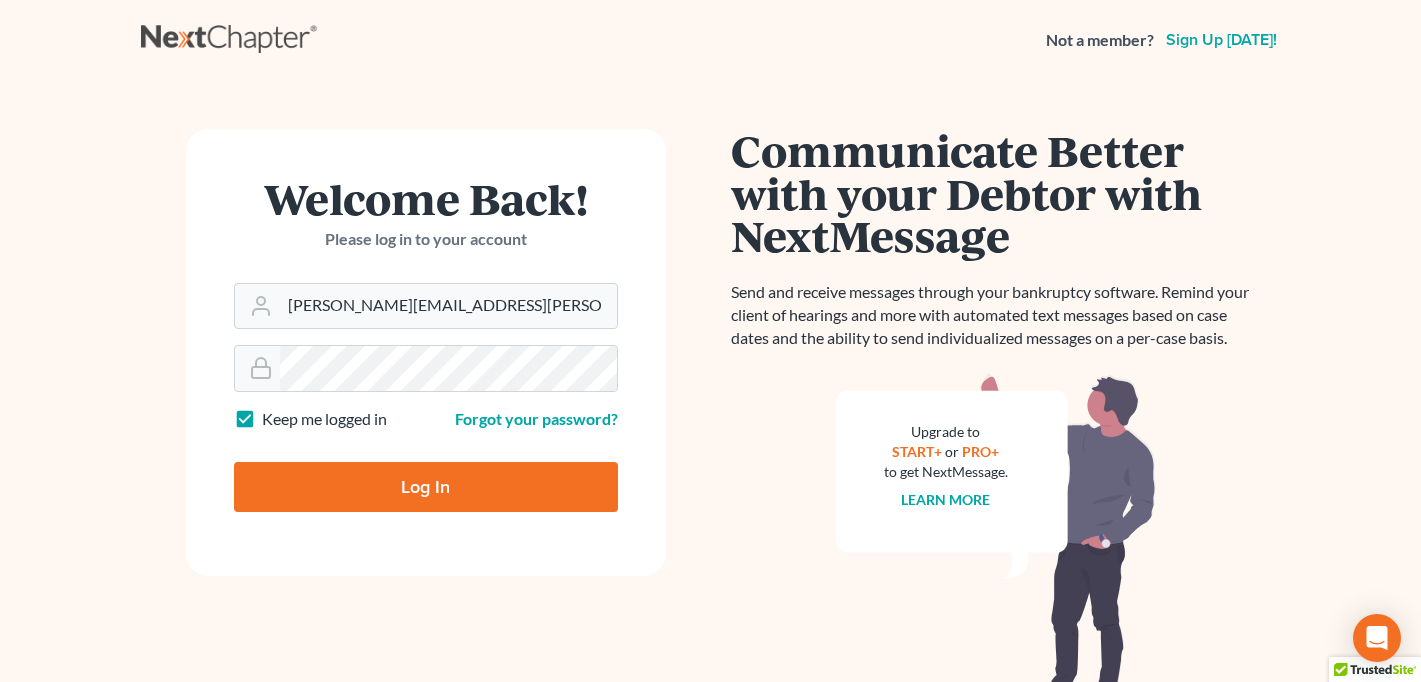 click on "Log In" at bounding box center (426, 487) 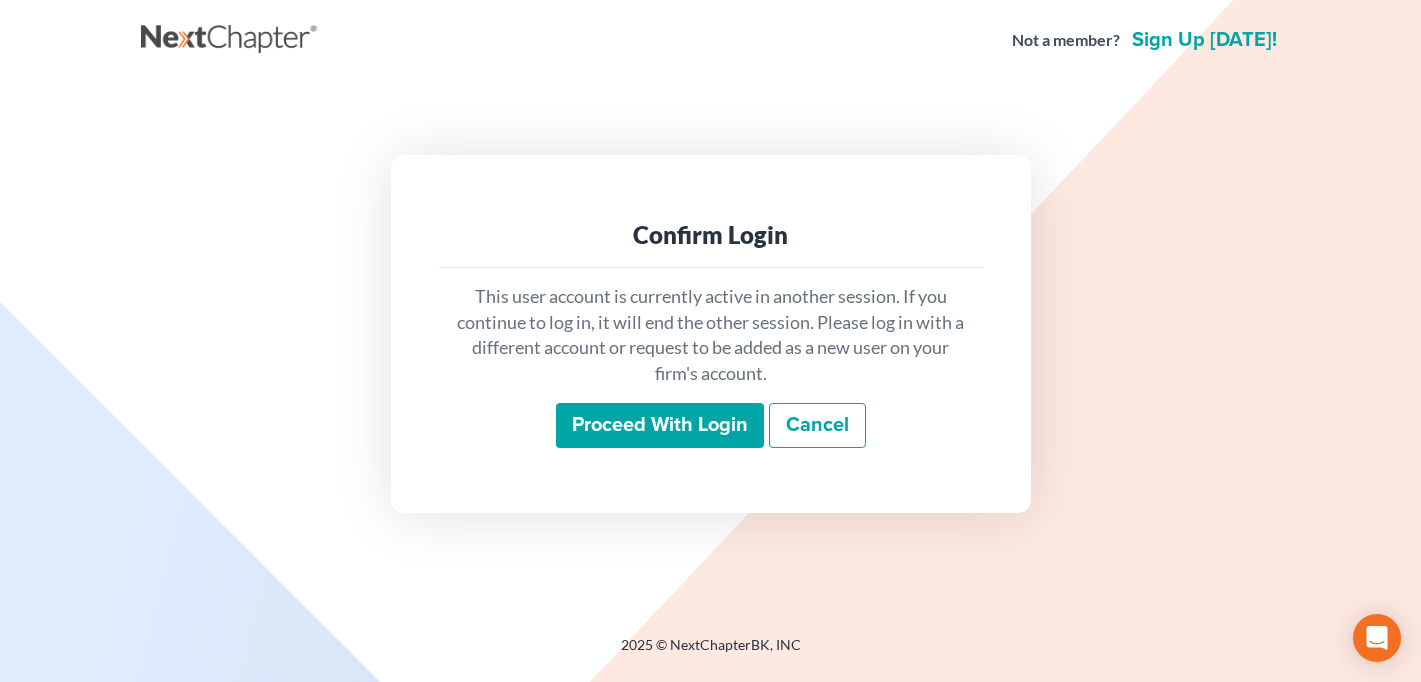 scroll, scrollTop: 0, scrollLeft: 0, axis: both 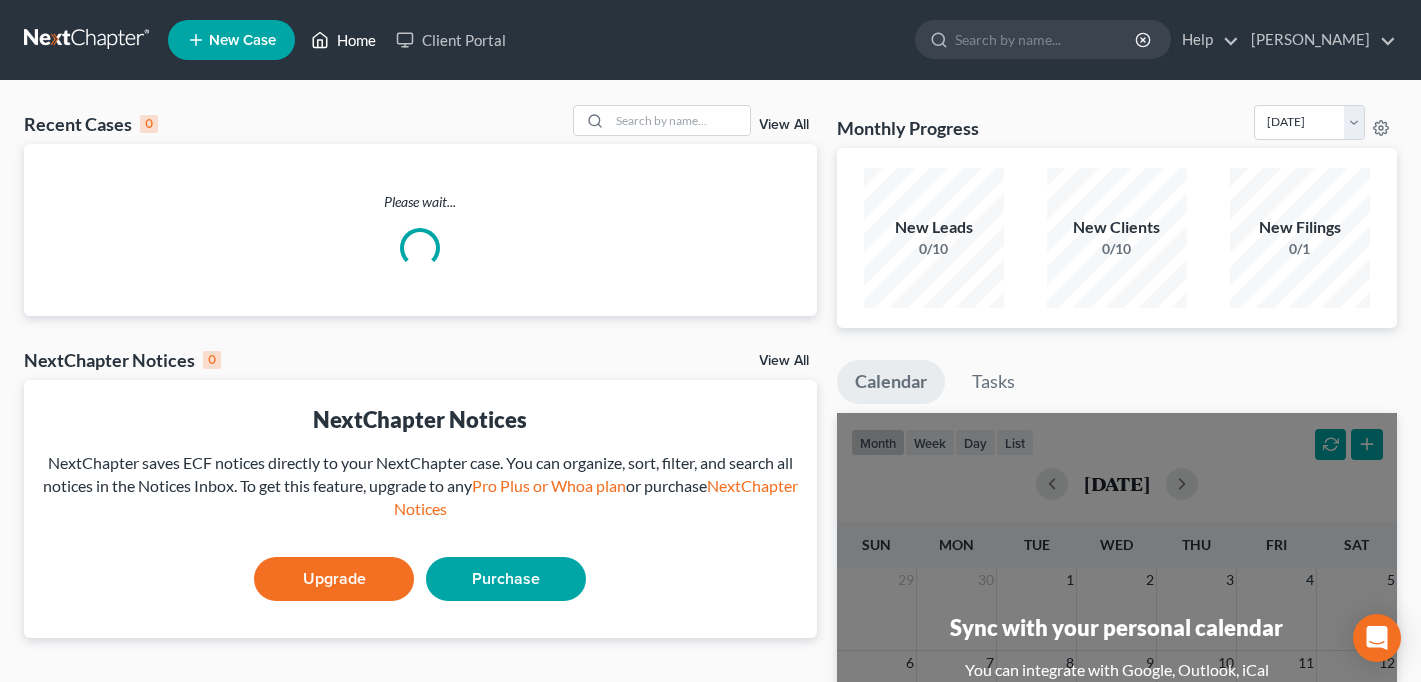 click on "Home" at bounding box center (343, 40) 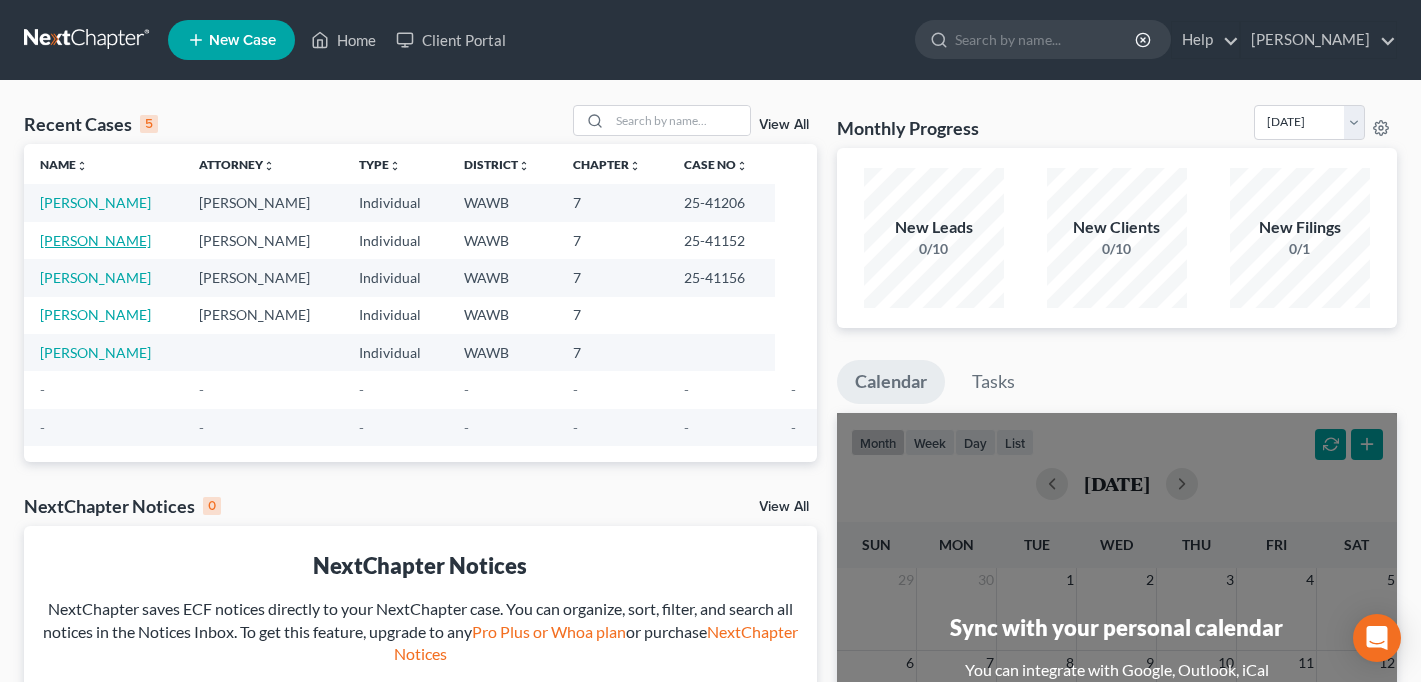 click on "[PERSON_NAME]" at bounding box center (95, 240) 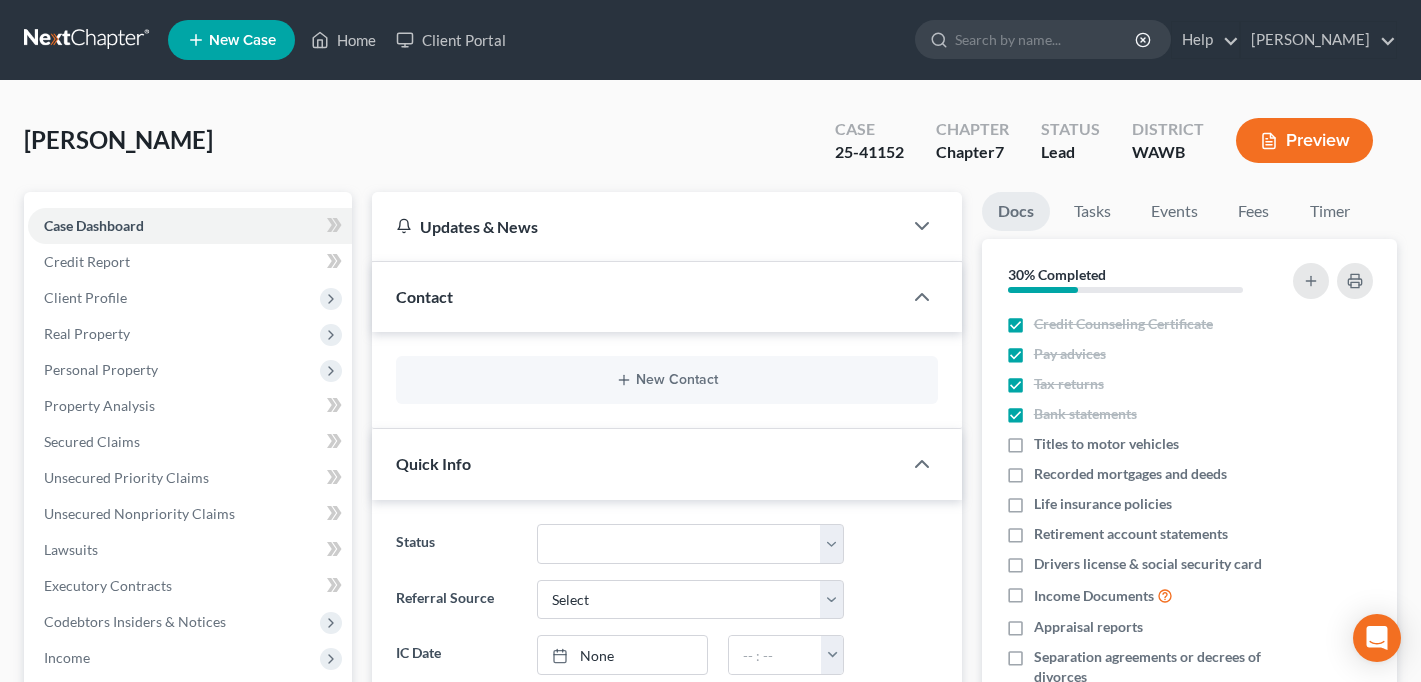click on "Case Dashboard" at bounding box center [190, 226] 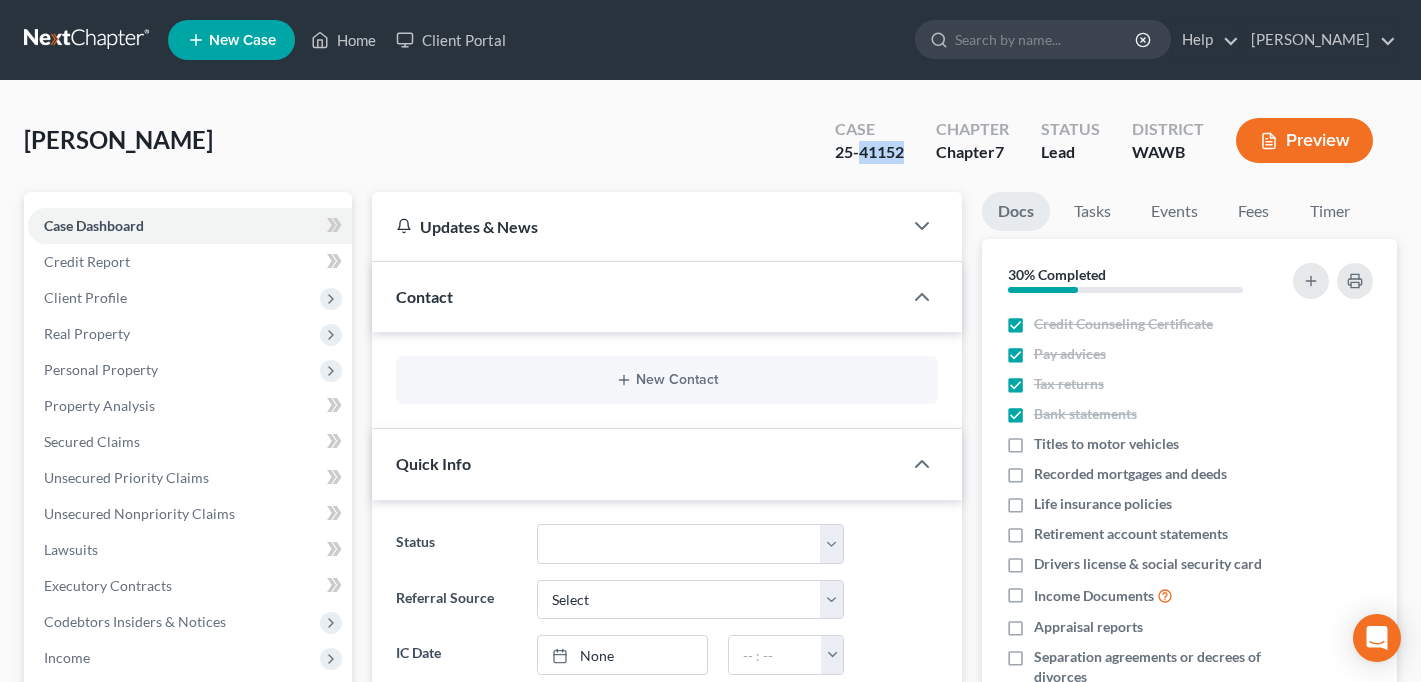 click on "25-41152" at bounding box center [869, 152] 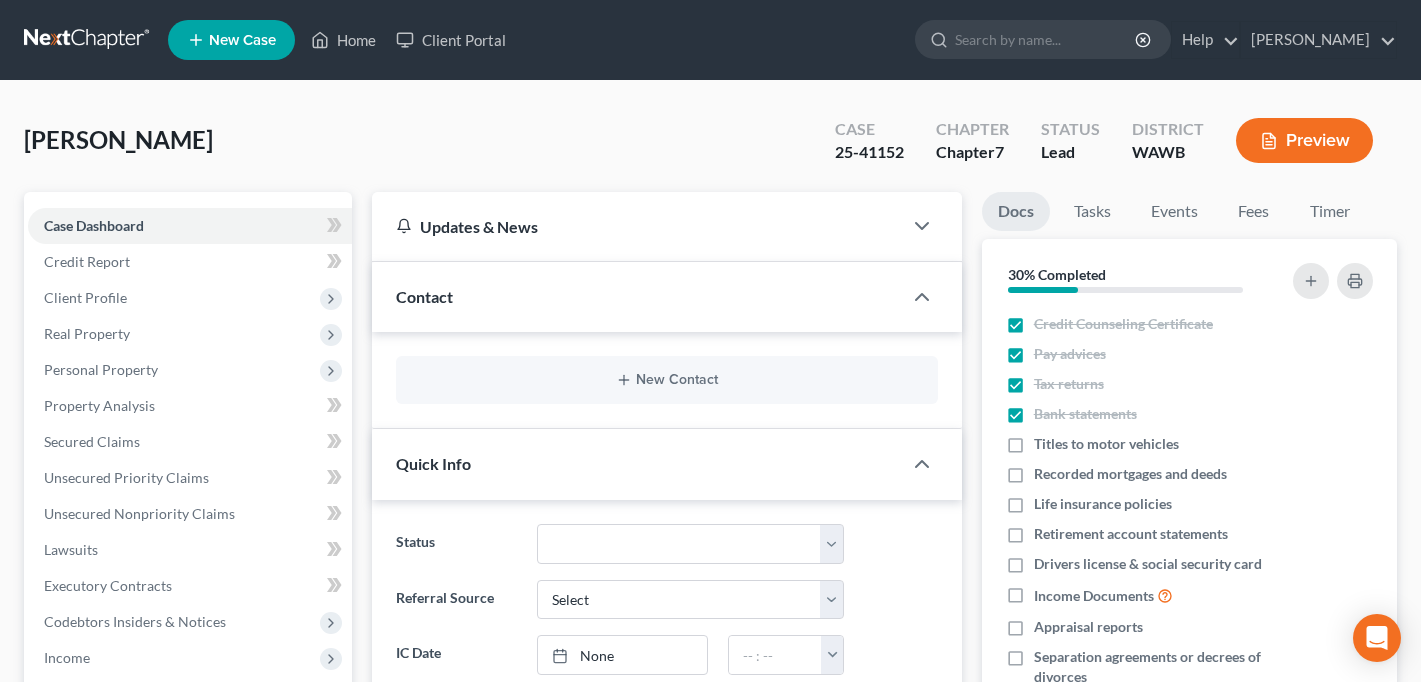 click on "25-41152" at bounding box center (869, 152) 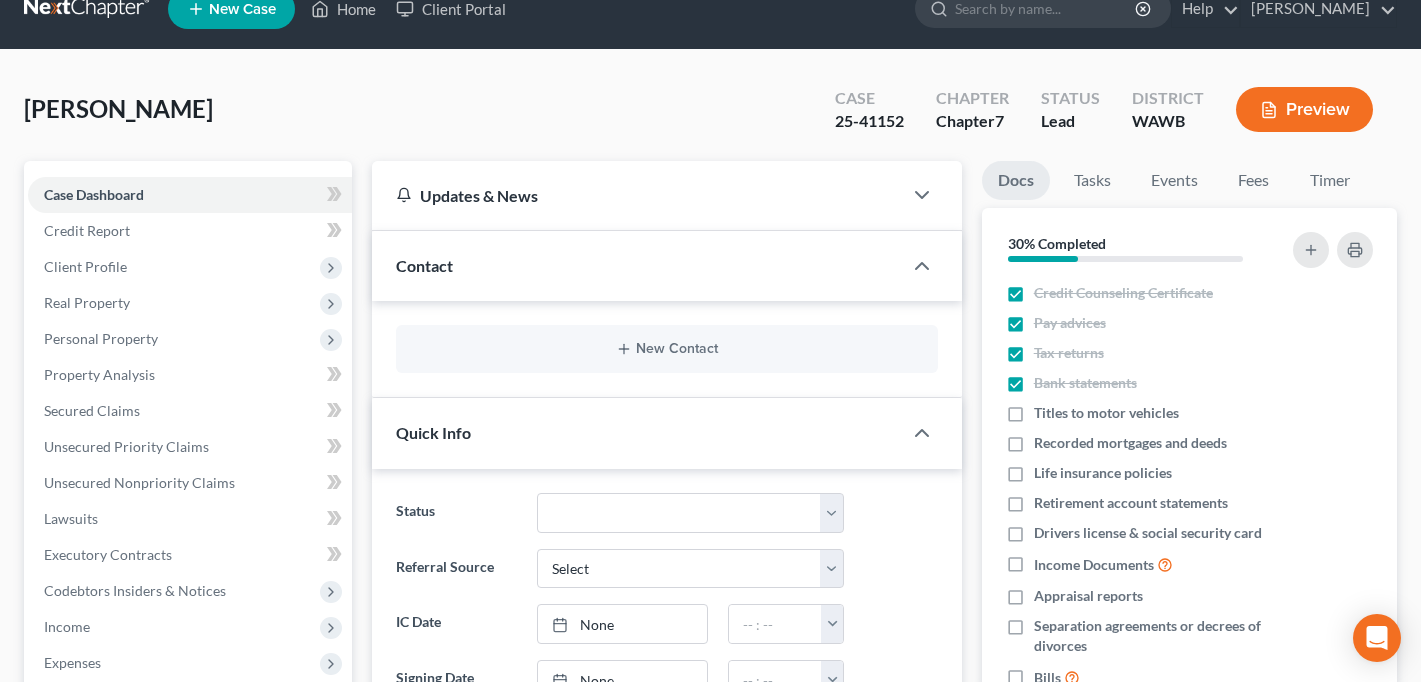 scroll, scrollTop: 86, scrollLeft: 0, axis: vertical 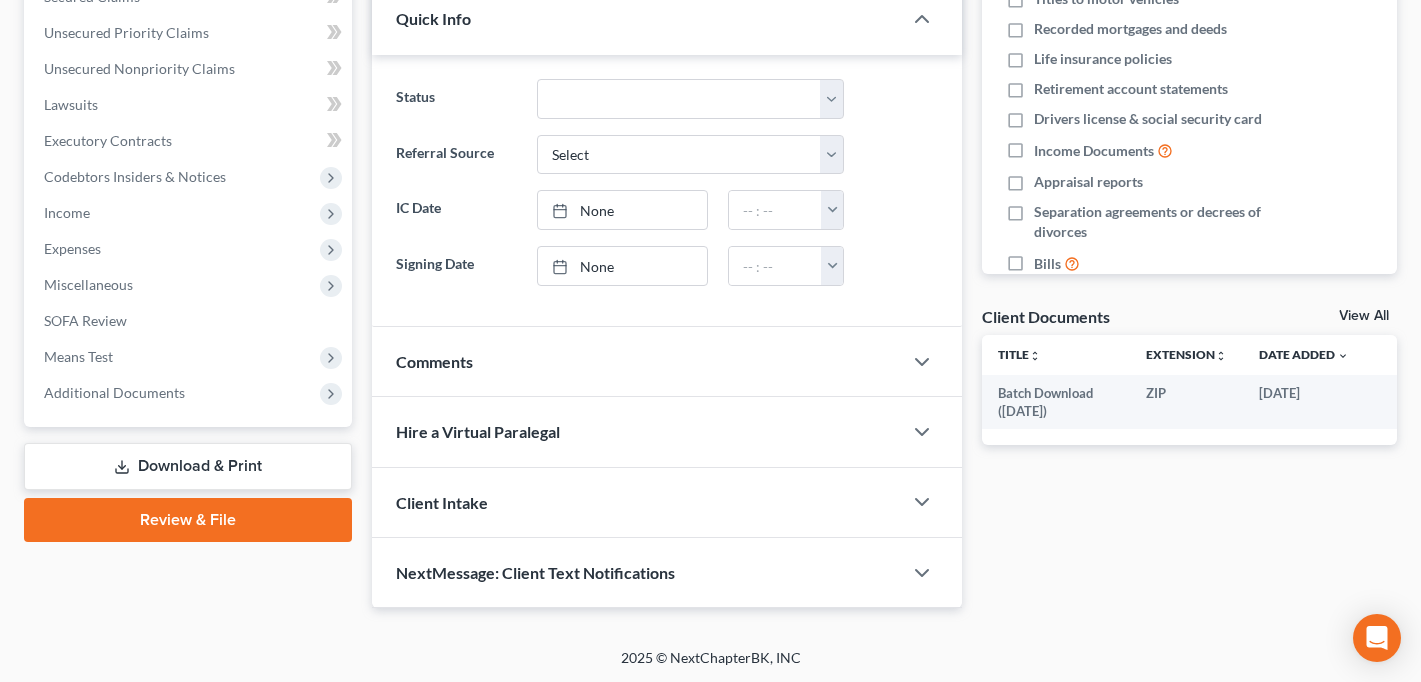 click on "Download & Print" at bounding box center [188, 466] 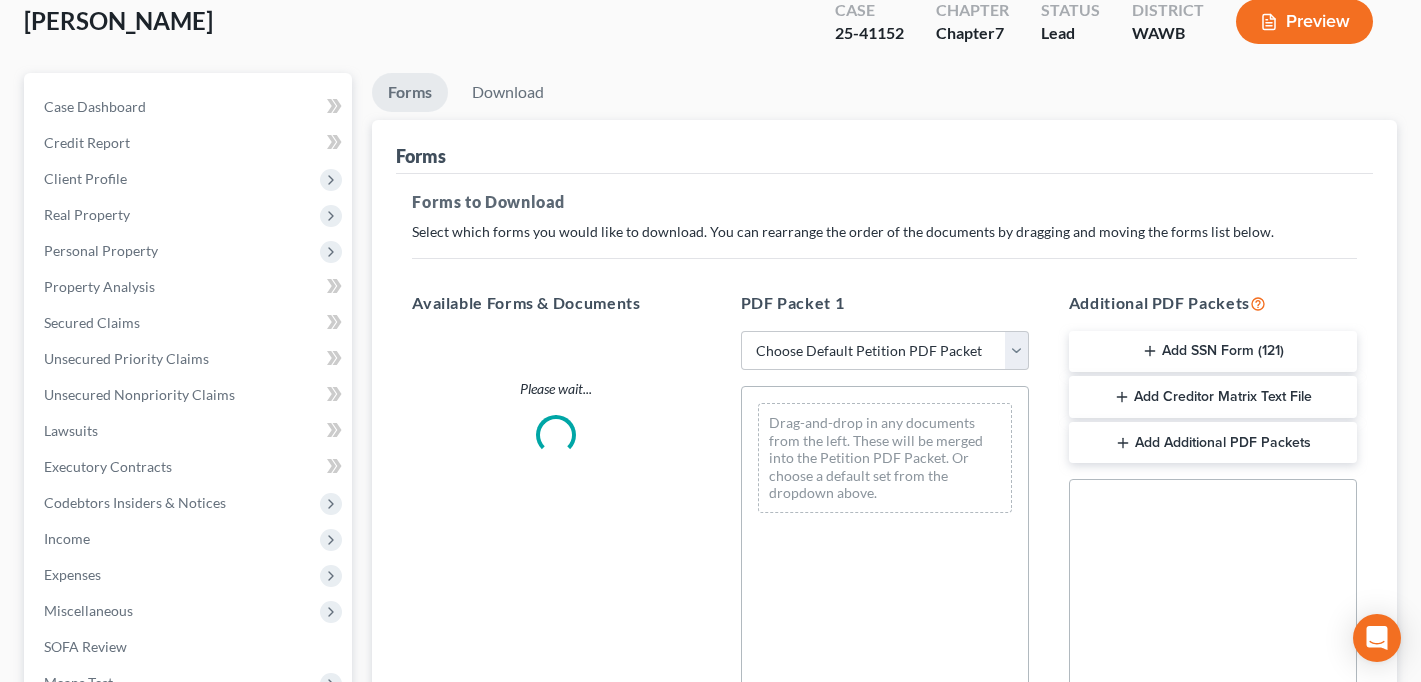 scroll, scrollTop: 0, scrollLeft: 0, axis: both 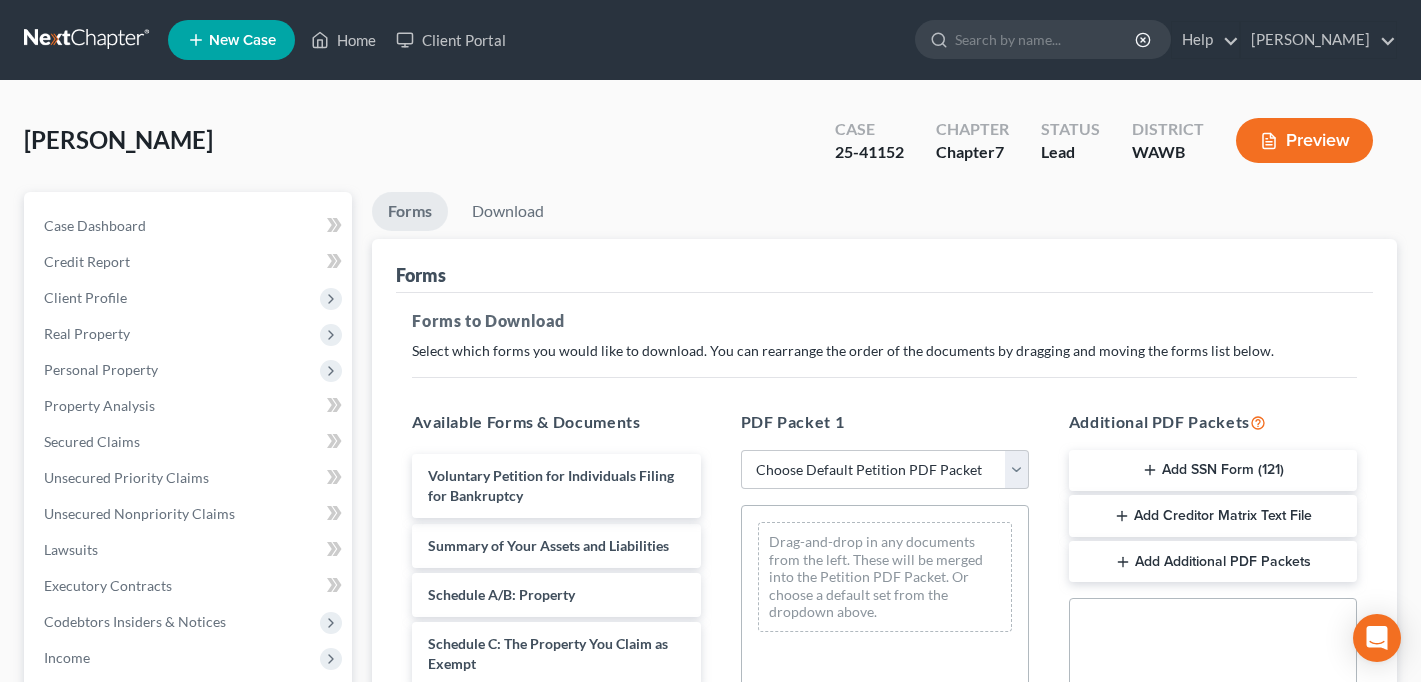 click on "Voluntary Petition for Individuals Filing for Bankruptcy Voluntary Petition for Individuals Filing for Bankruptcy Voluntary Petition for Individuals Filing for Bankruptcy Summary of Your Assets and Liabilities Schedule A/B: Property Schedule C: The Property You Claim as Exempt Schedule D: Creditors Who Hold Claims Secured by Property Schedule E/F: Creditors Who Have Unsecured Claims Schedule G: Executory Contracts and Unexpired Leases Schedule H: Your Codebtors Schedule I: Your Income Schedule J: Your Expenses Declaration About an Individual Debtor's Schedules Your Statement of Financial Affairs for Individuals Filing for Bankruptcy Statement of Intention for Individuals Filing Under Chapter 7 Chapter 7 Statement of Your Current Monthly Income and Means-Test Calculation Chapter 7 Means Test Calculation Creditor Matrix Verification of Creditor Matrix Notice Required by 11 U.S.C. § 342(b) for Individuals Filing for Bankruptcy Attorney's Disclosure of Compensation" at bounding box center (556, 1028) 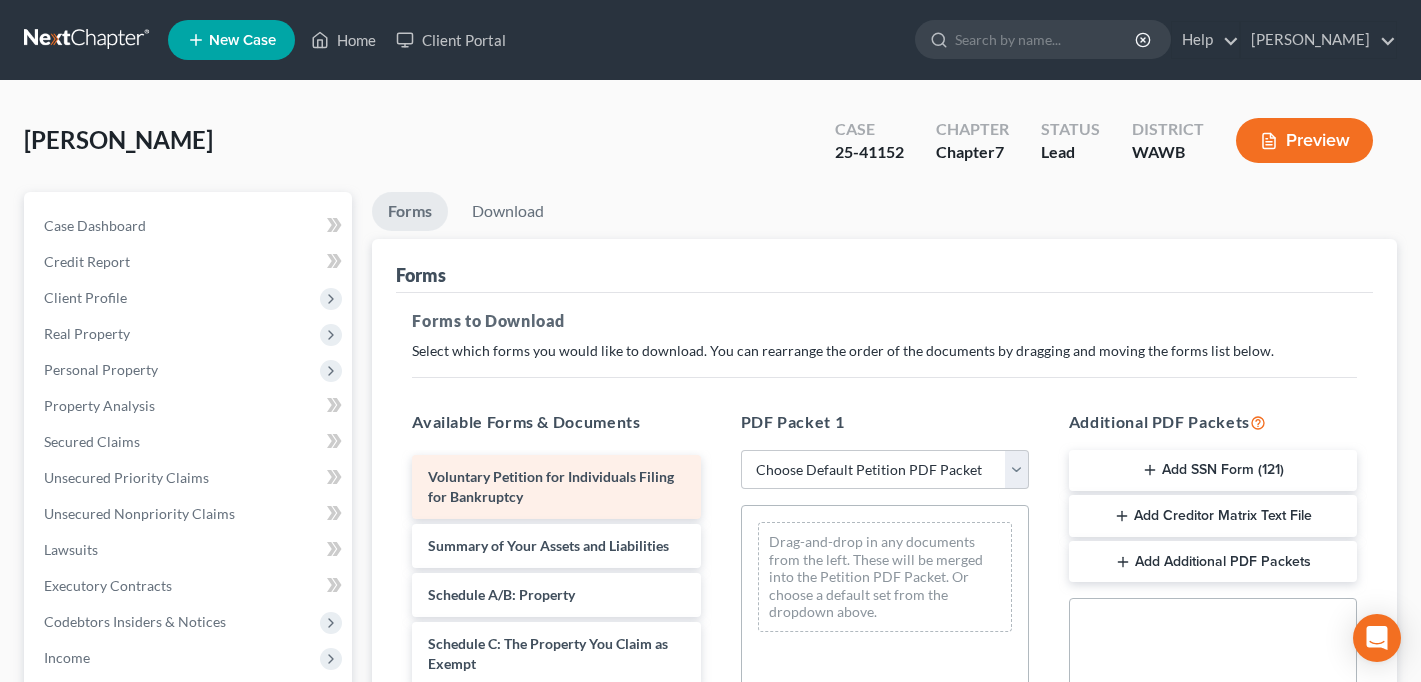 click on "Voluntary Petition for Individuals Filing for Bankruptcy" at bounding box center [551, 486] 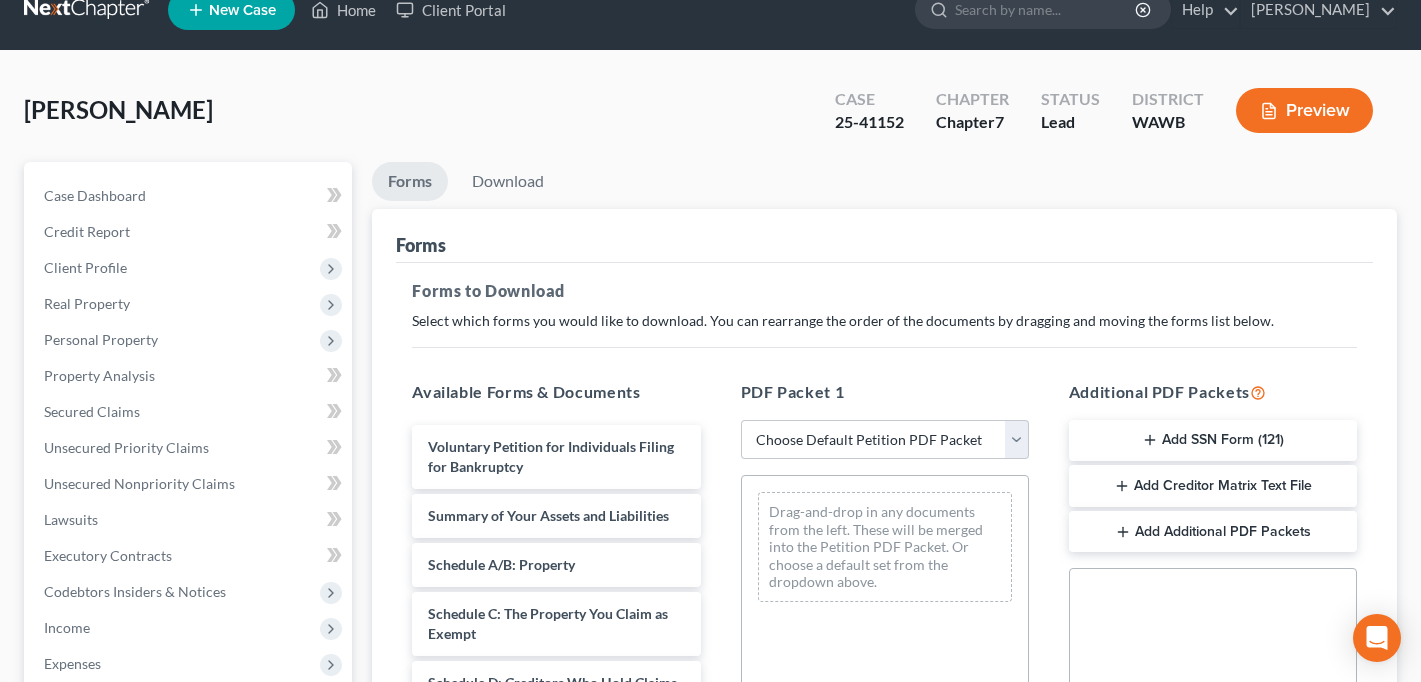 scroll, scrollTop: 49, scrollLeft: 0, axis: vertical 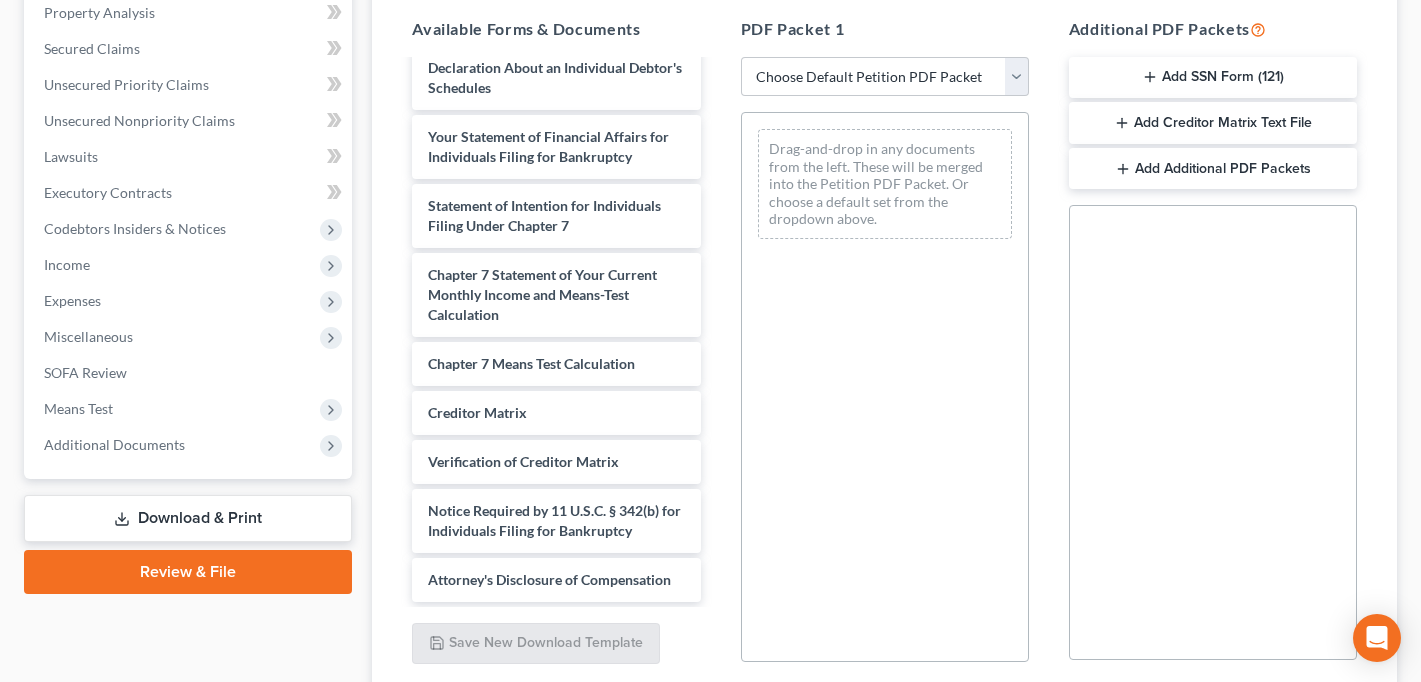 click on "Download & Print" at bounding box center [188, 518] 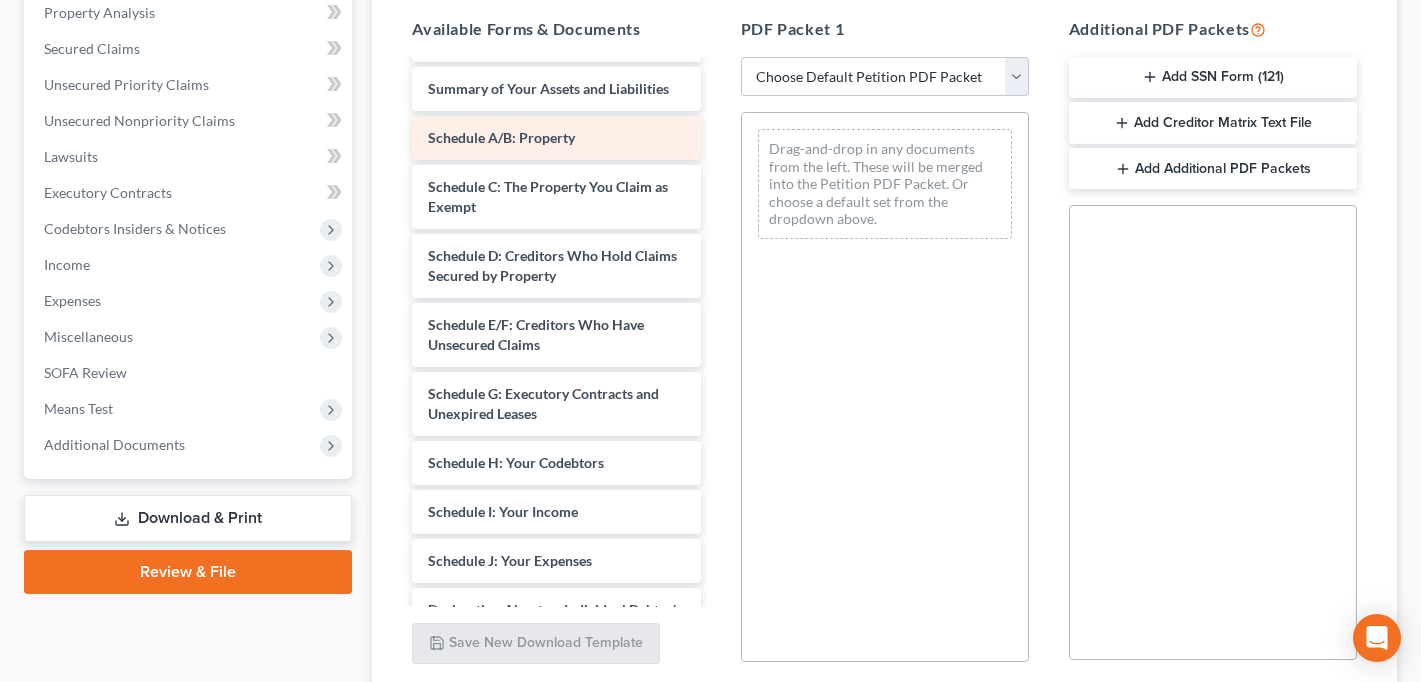 scroll, scrollTop: 0, scrollLeft: 0, axis: both 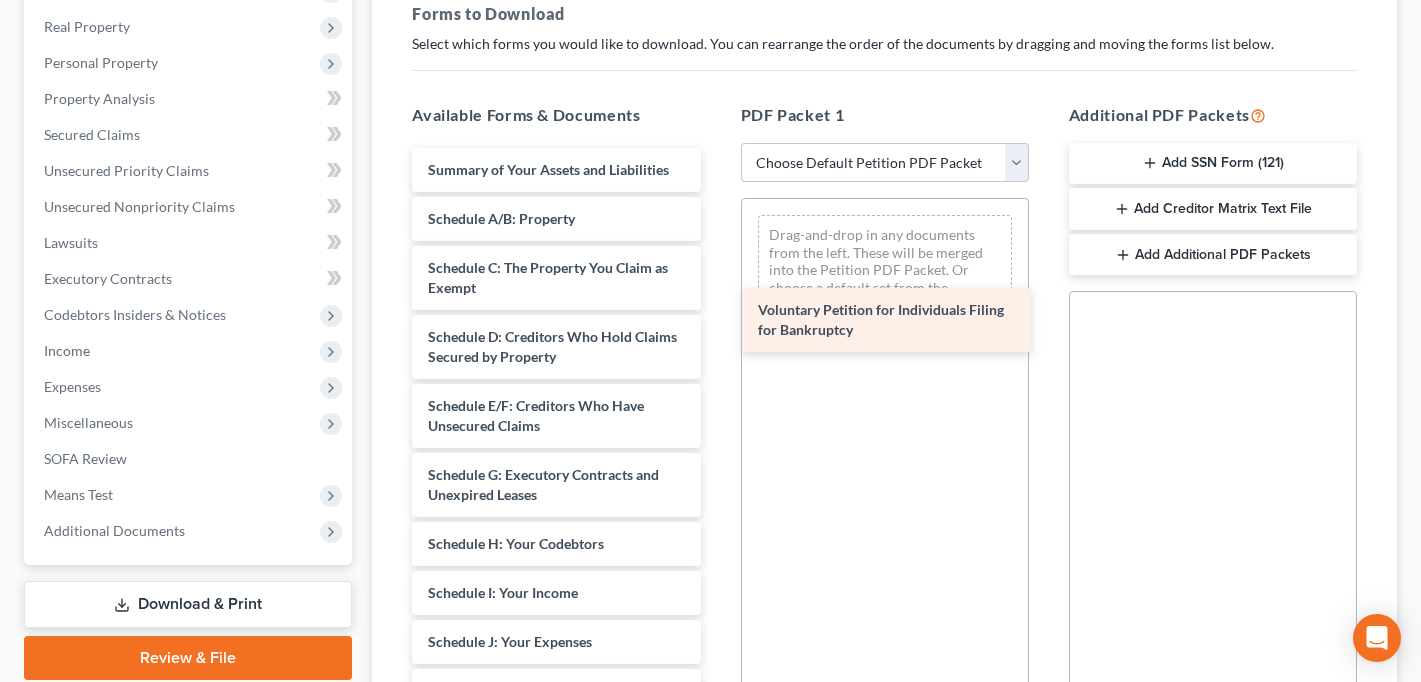 drag, startPoint x: 576, startPoint y: 179, endPoint x: 904, endPoint y: 322, distance: 357.817 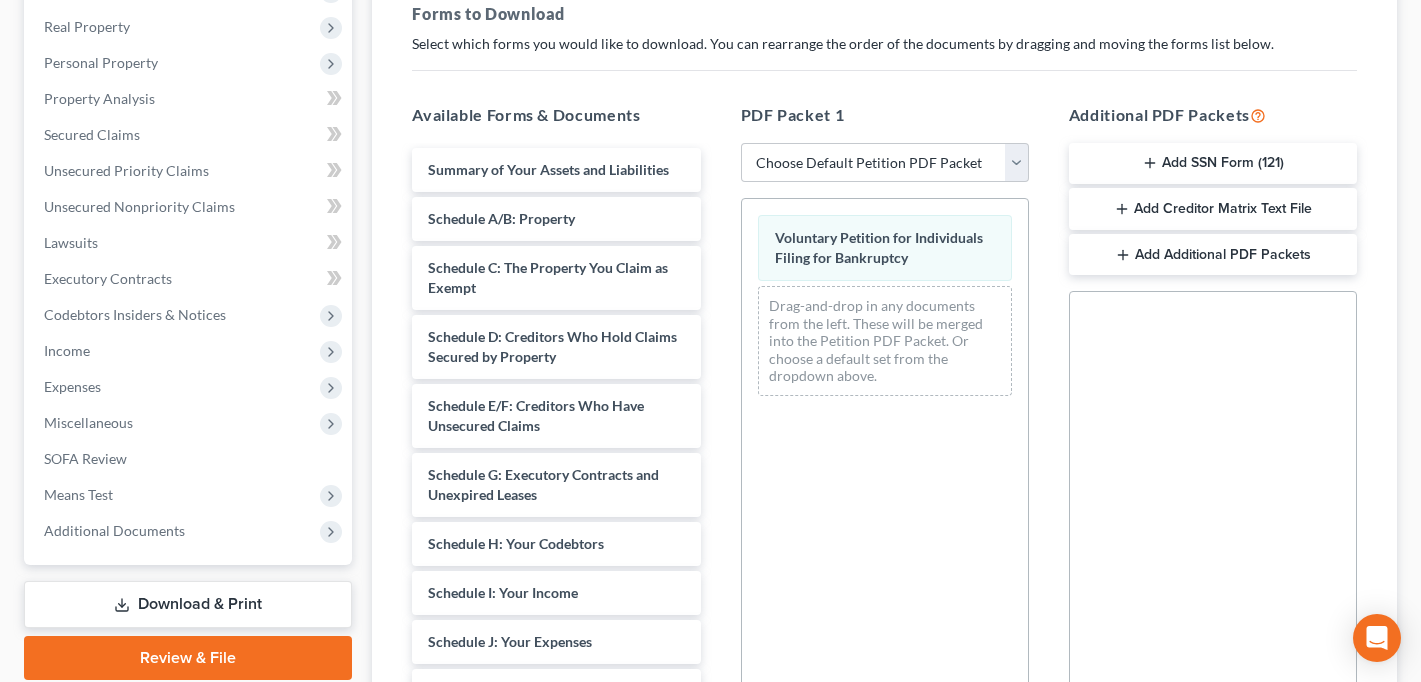 click on "Drag-and-drop in any documents from the left. These will be merged into the Petition PDF Packet. Or choose a default set from the dropdown above." at bounding box center [885, 341] 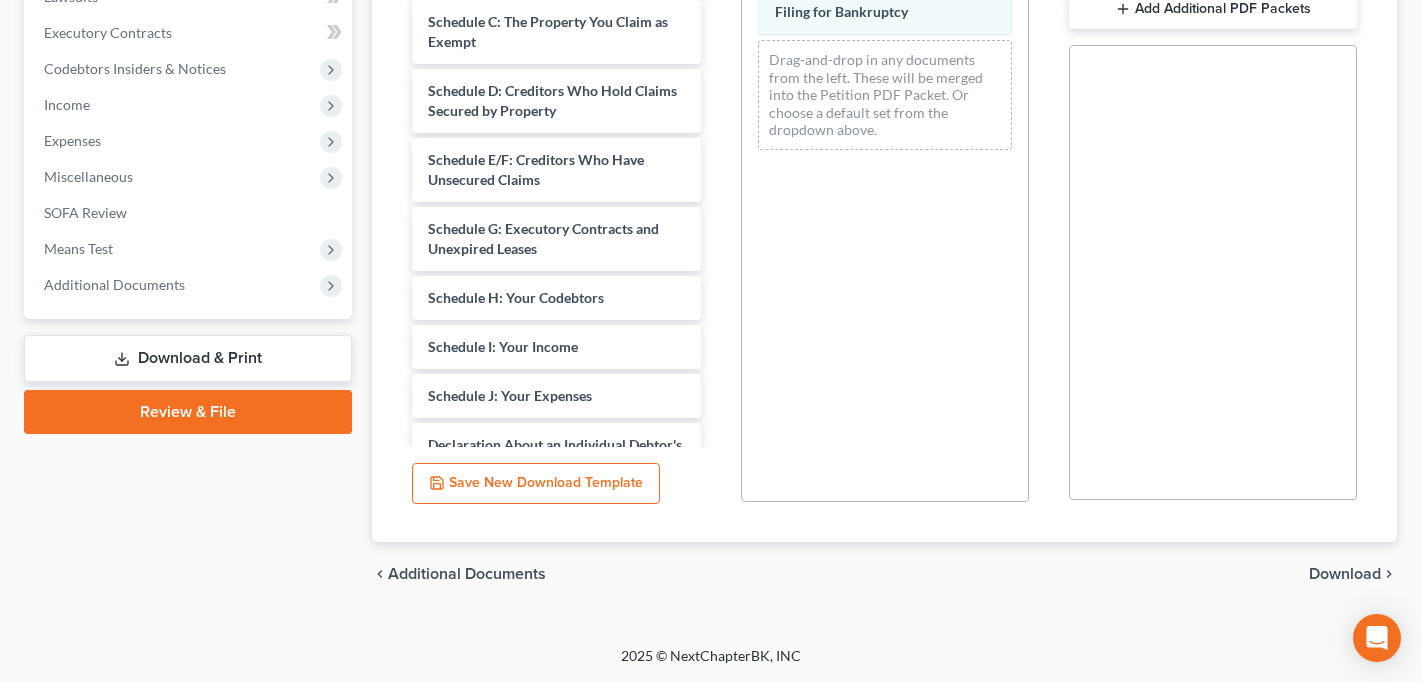 scroll, scrollTop: 553, scrollLeft: 0, axis: vertical 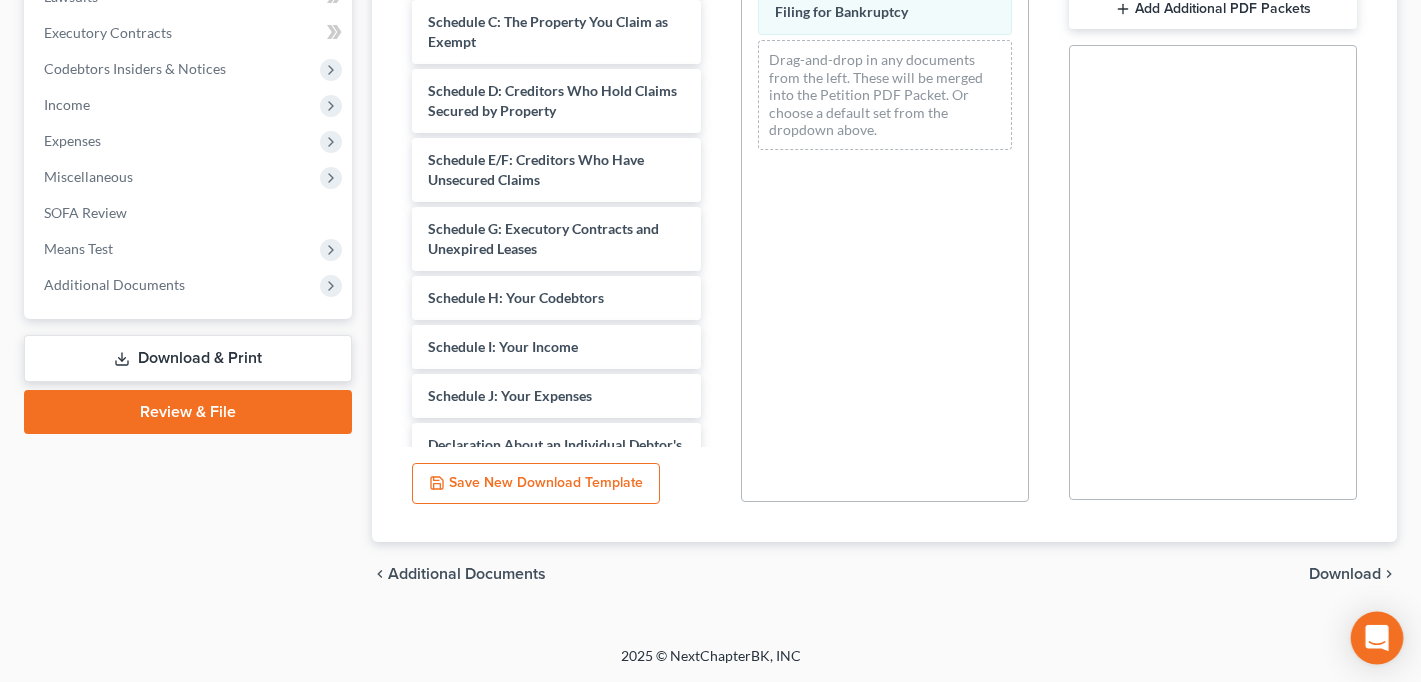 click at bounding box center (1377, 638) 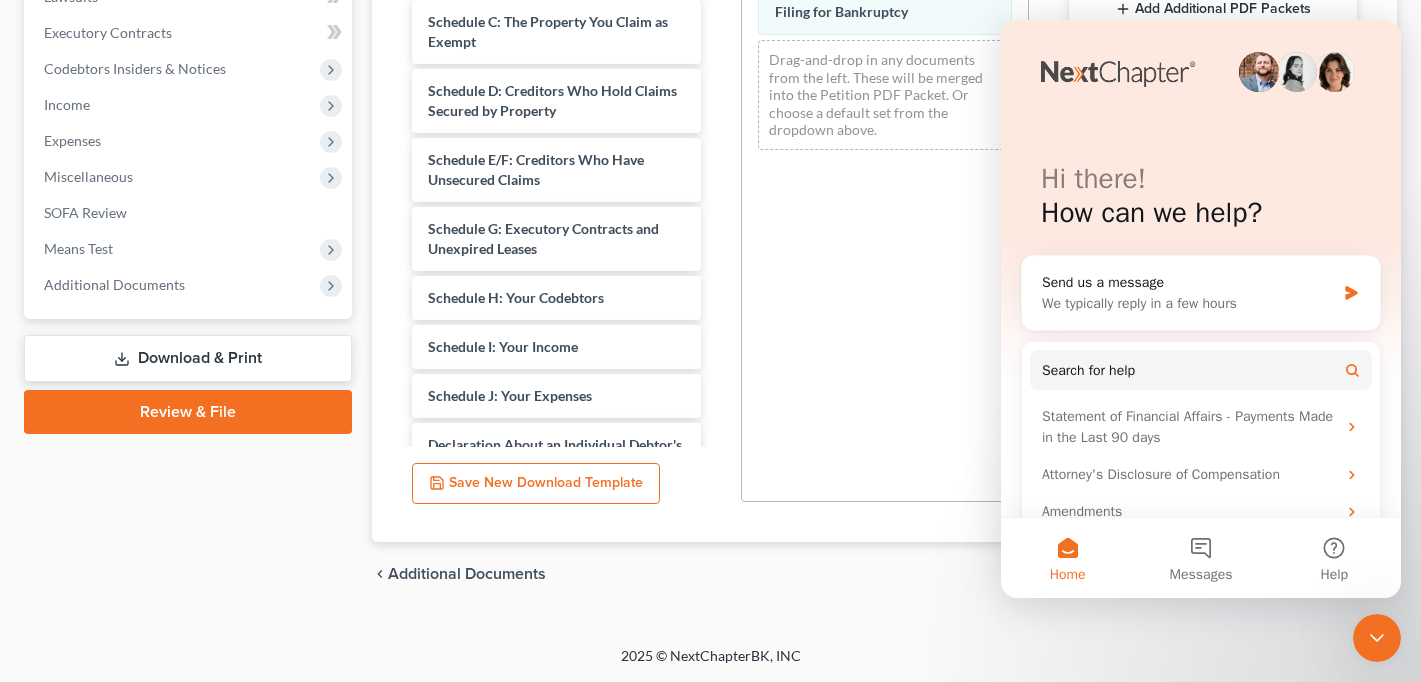 scroll, scrollTop: 0, scrollLeft: 0, axis: both 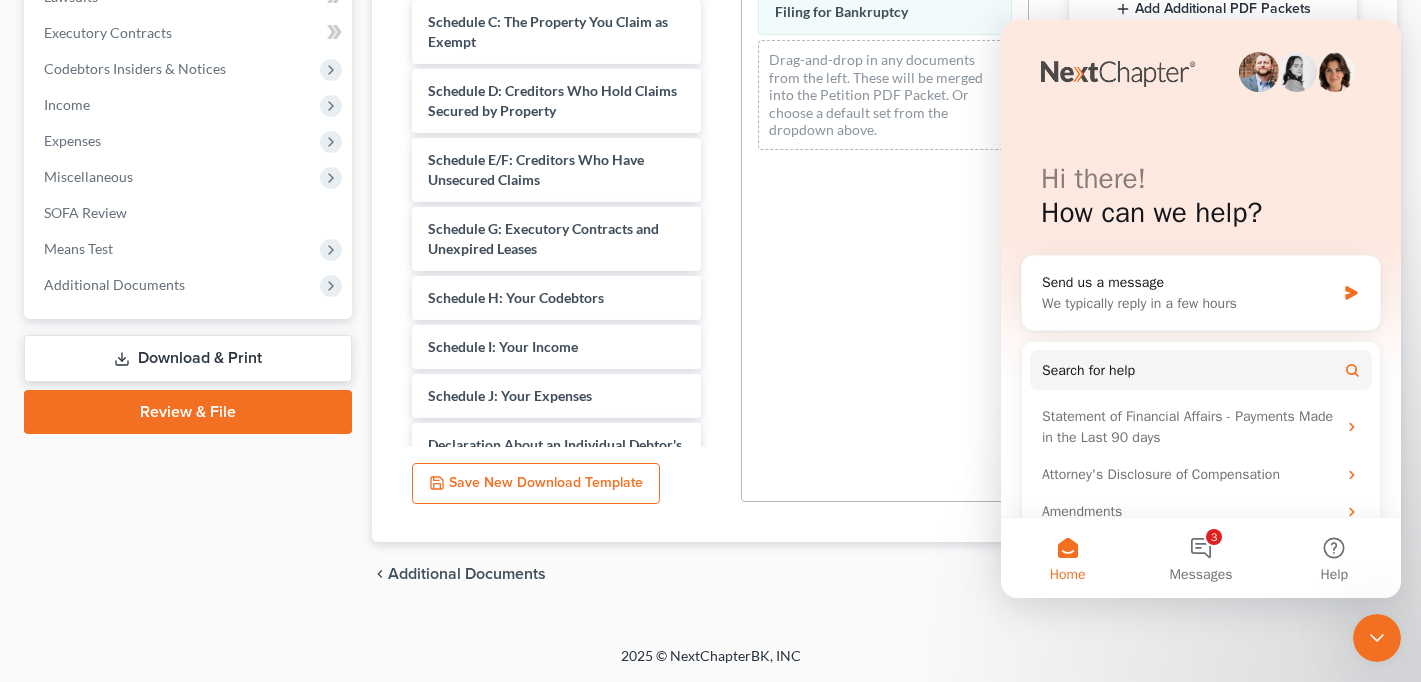click on "Voluntary Petition for Individuals Filing for Bankruptcy Drag-and-drop in any documents from the left. These will be merged into the Petition PDF Packet. Or choose a default set from the dropdown above." at bounding box center (885, 227) 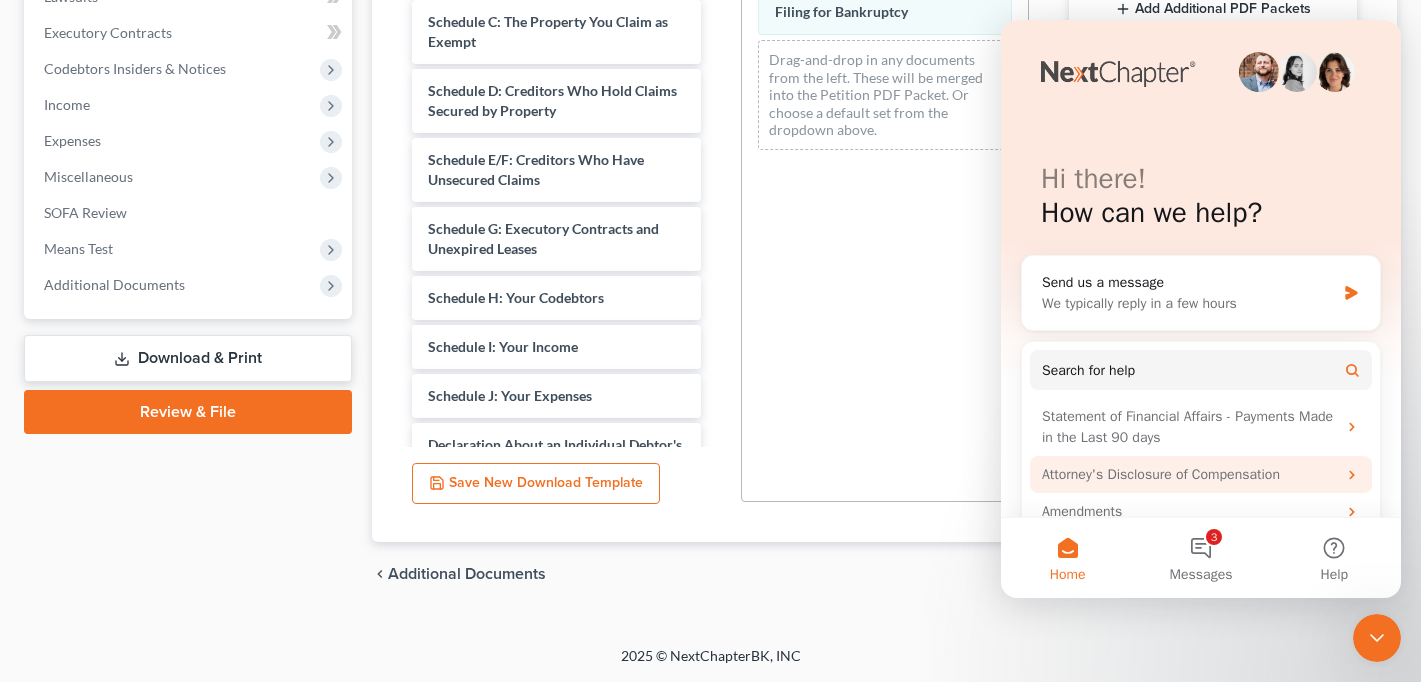 scroll, scrollTop: 7, scrollLeft: 0, axis: vertical 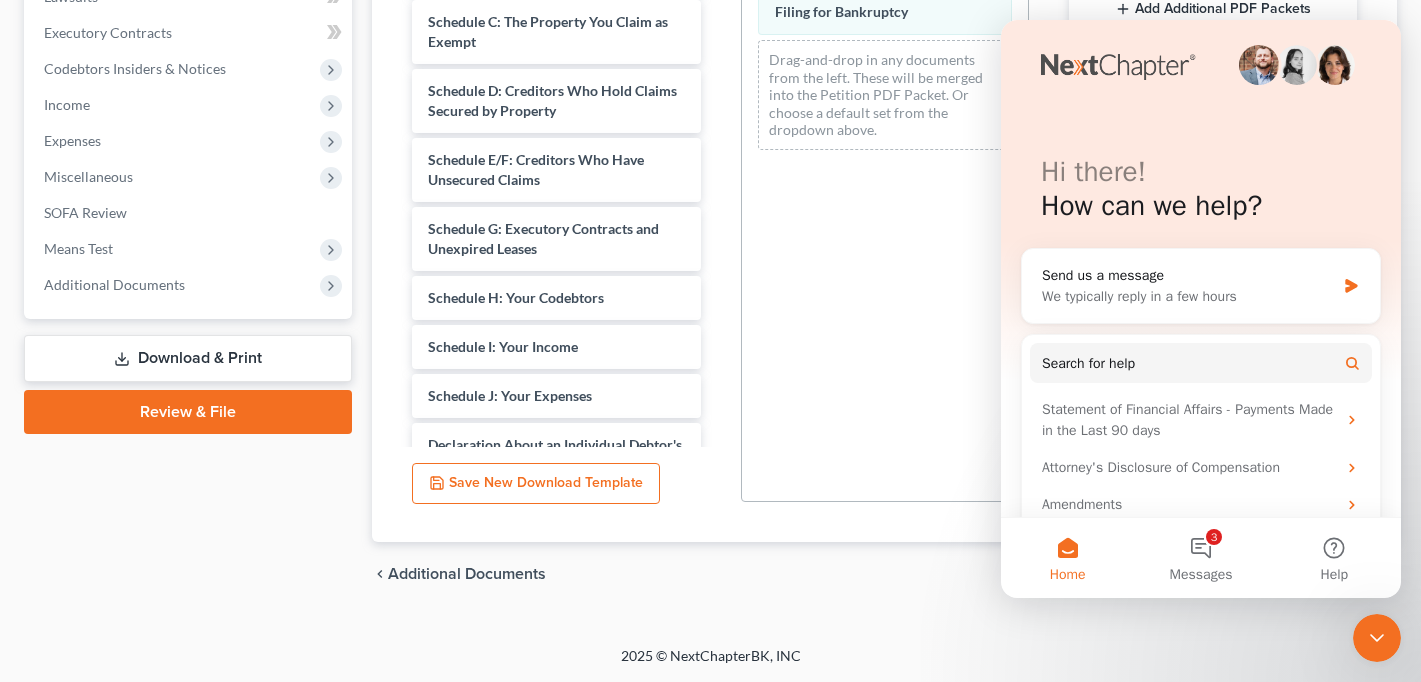 click at bounding box center [1377, 638] 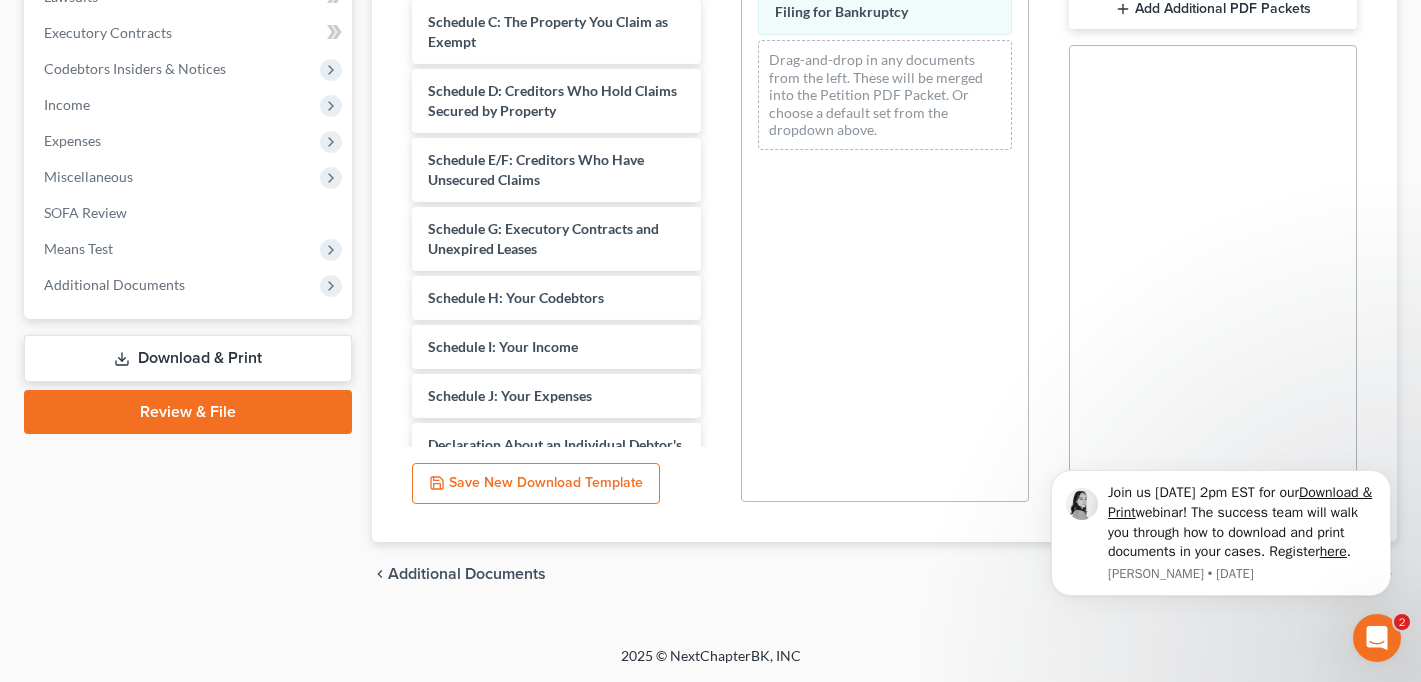 scroll, scrollTop: 0, scrollLeft: 0, axis: both 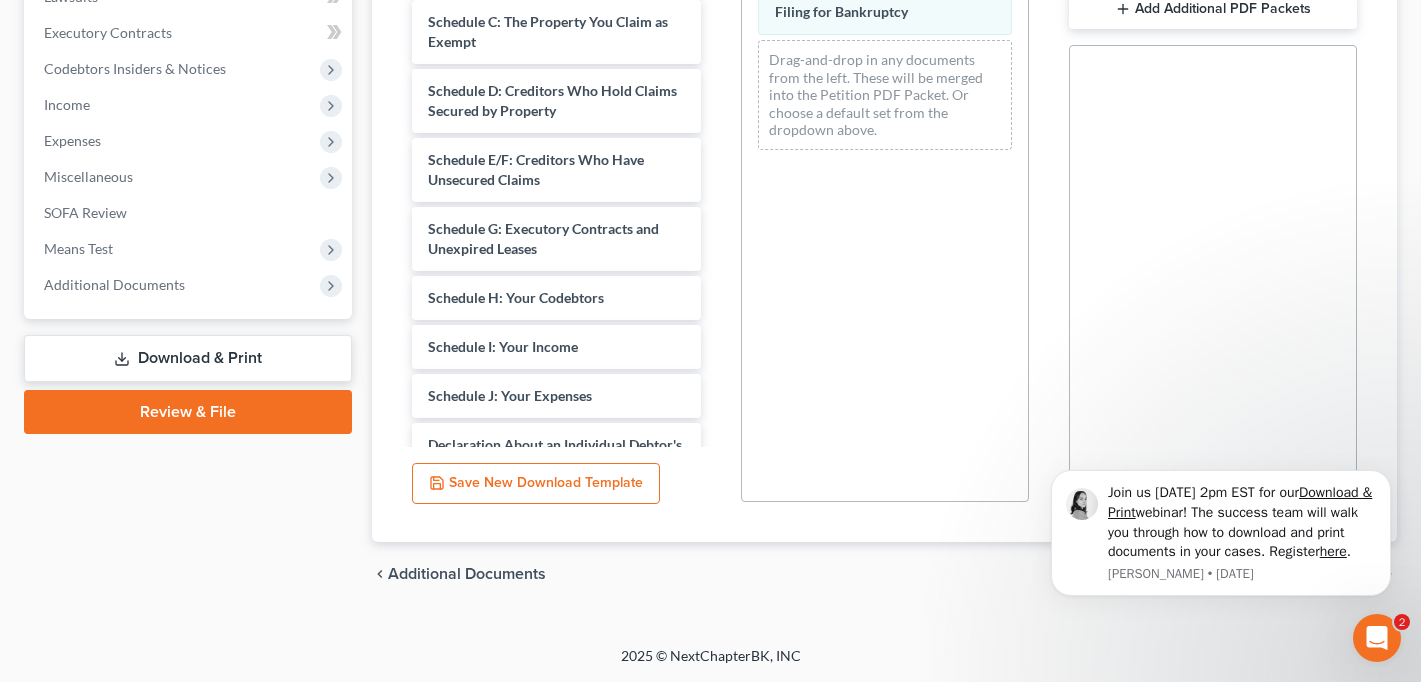 click on "2025 © NextChapterBK, INC" at bounding box center (710, 664) 